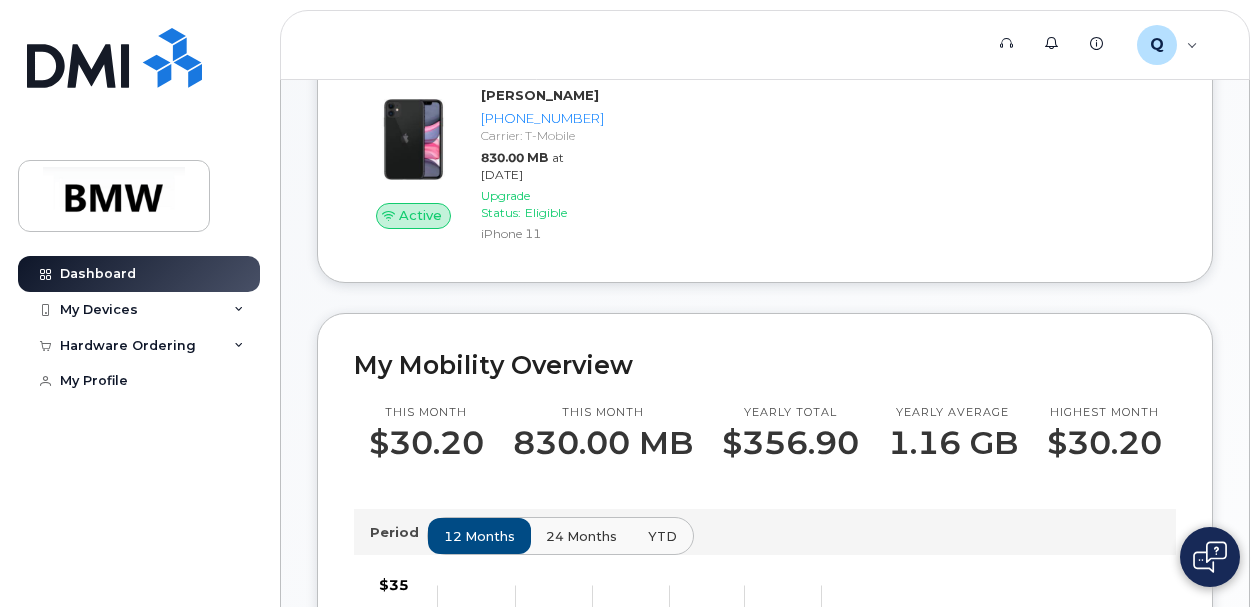 scroll, scrollTop: 0, scrollLeft: 0, axis: both 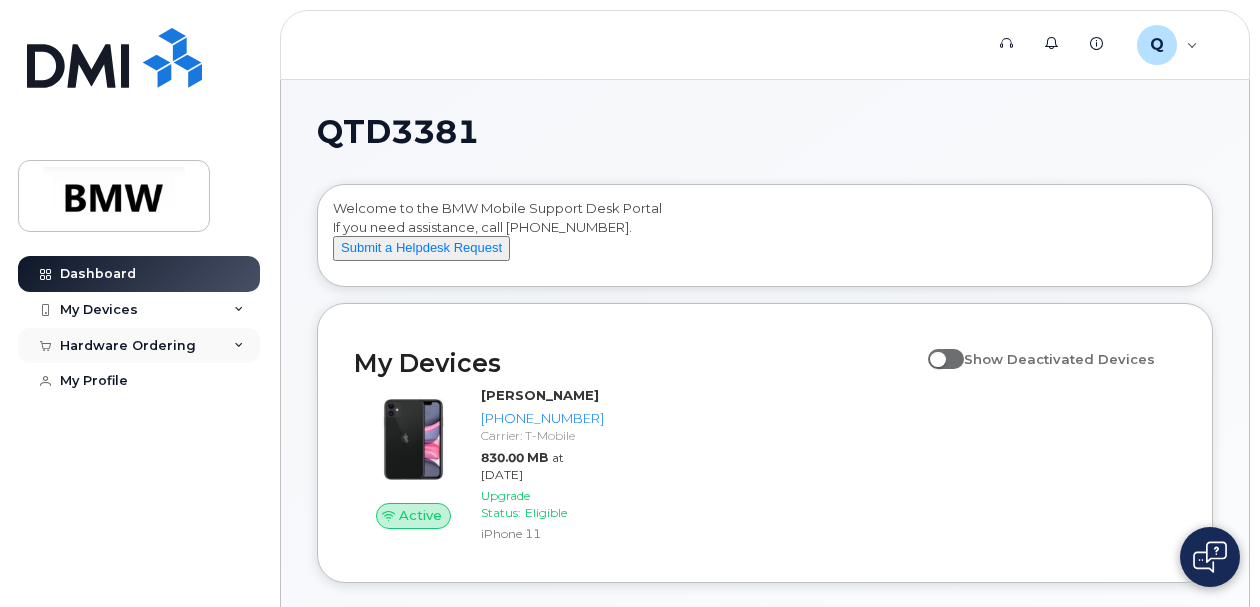 click on "Hardware Ordering" 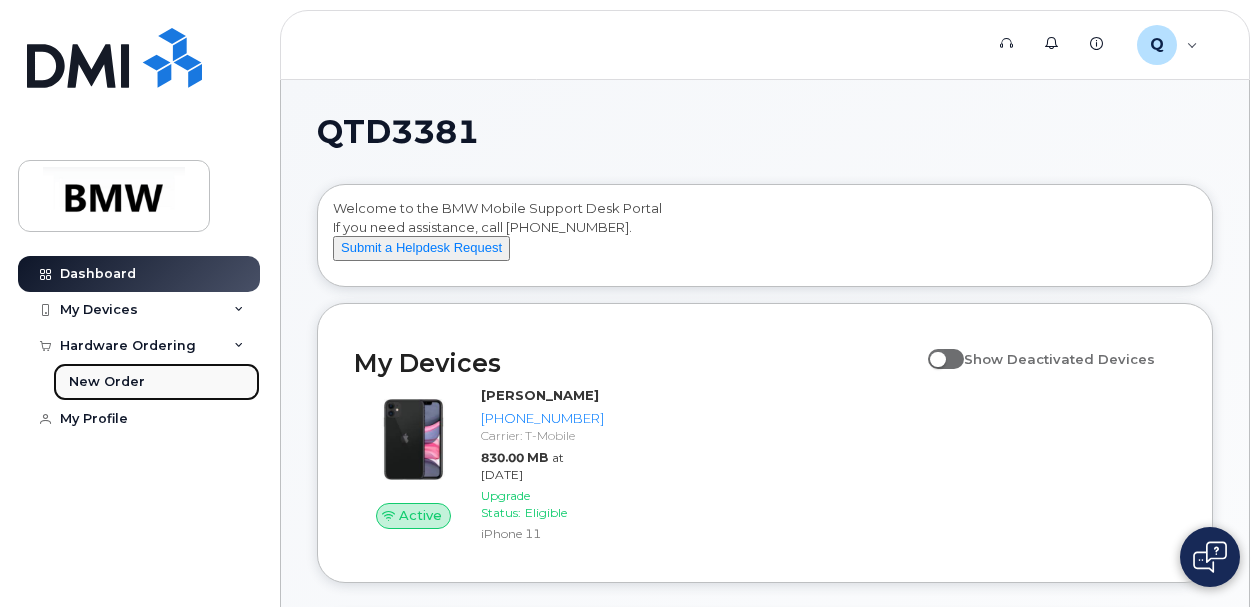 click on "New Order" 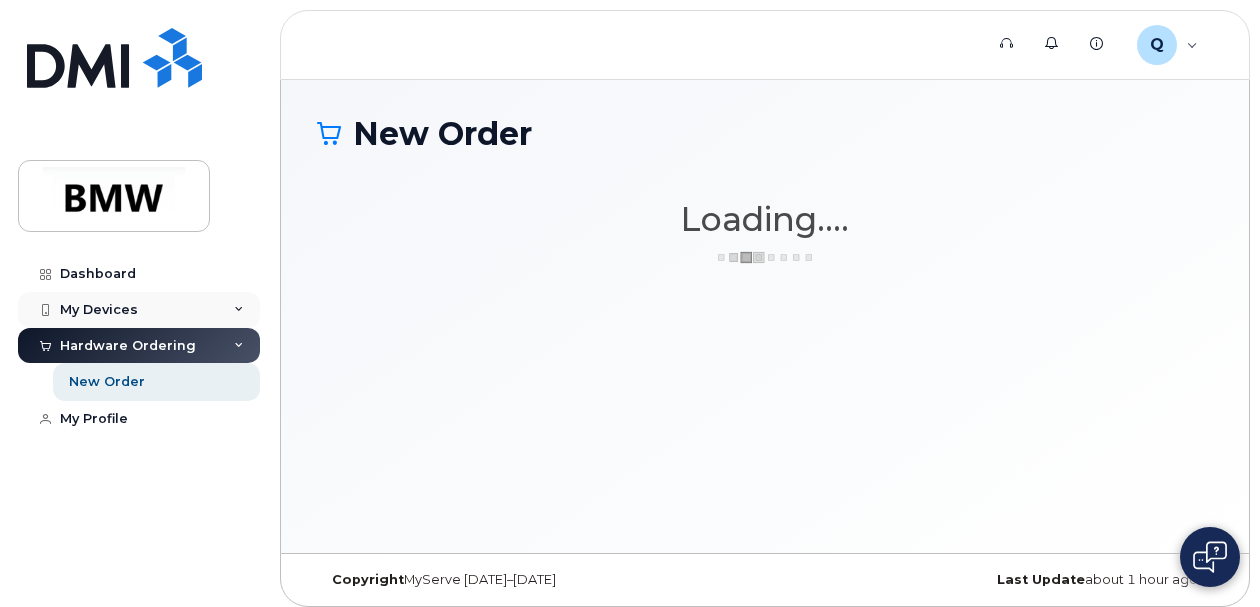scroll, scrollTop: 0, scrollLeft: 0, axis: both 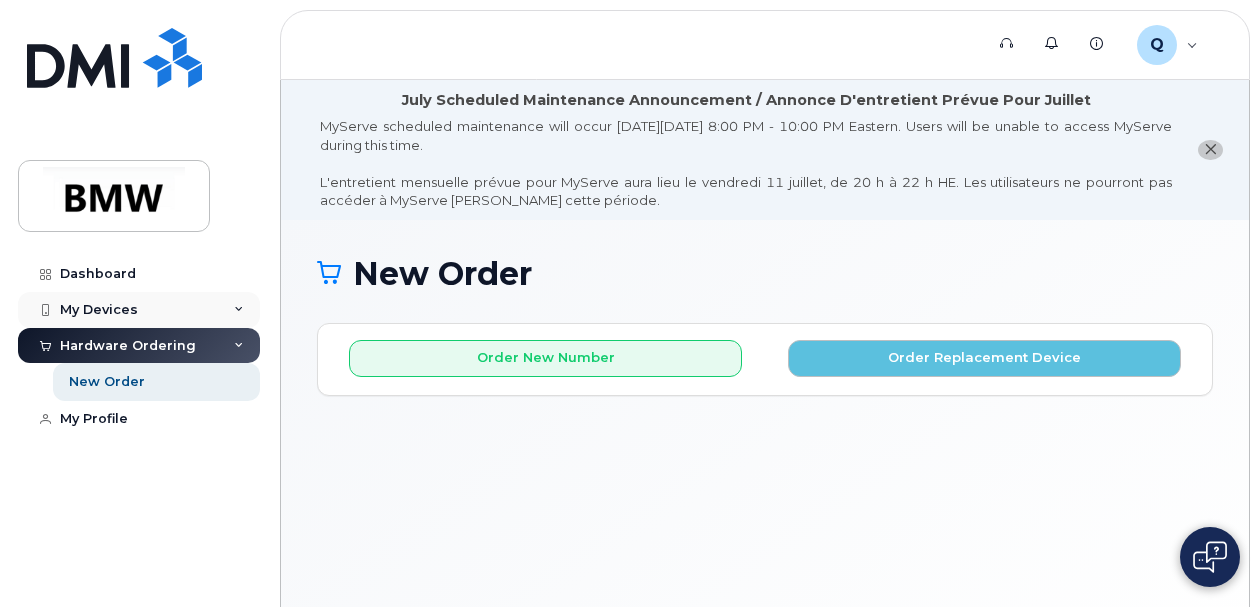 click on "My Devices" 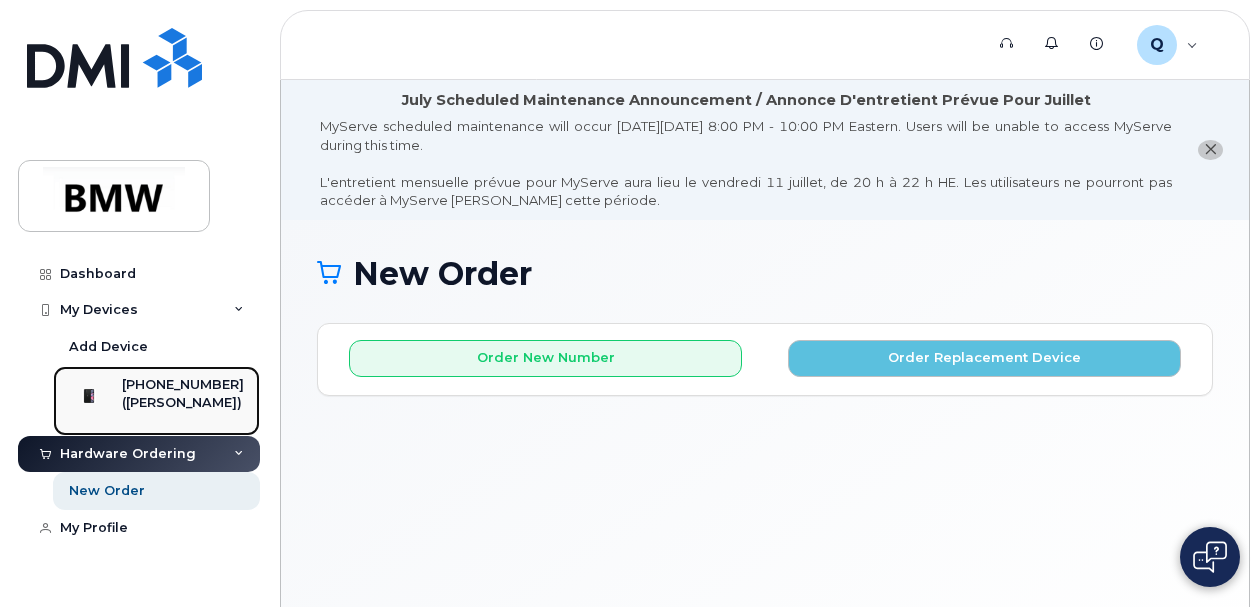 click on "[PHONE_NUMBER]" 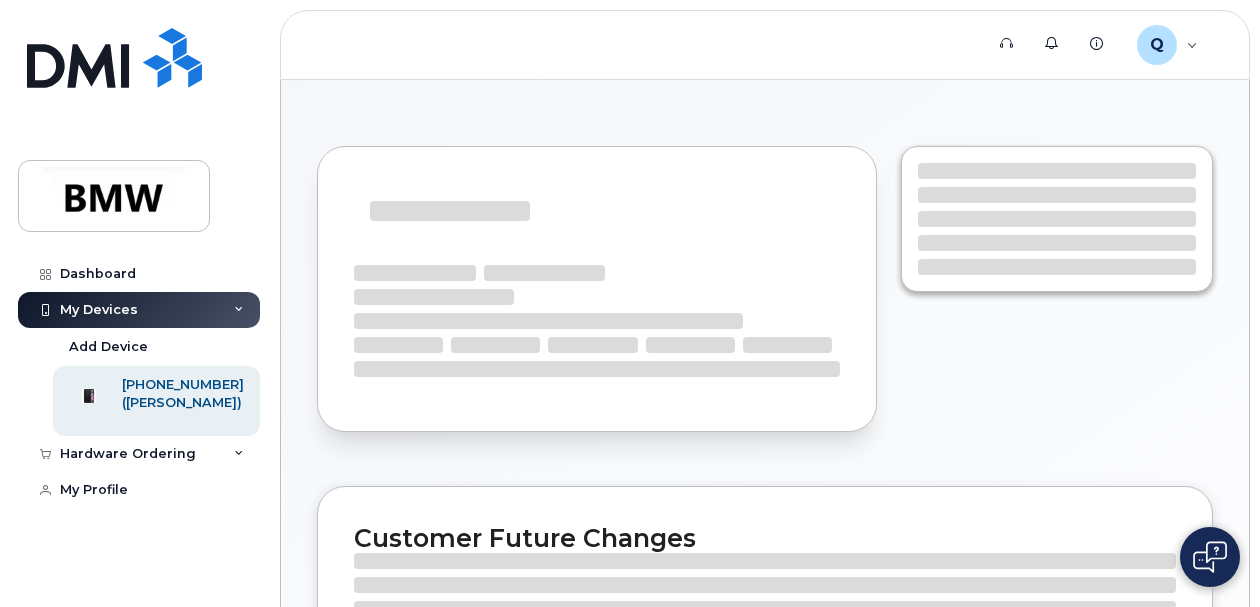 scroll, scrollTop: 0, scrollLeft: 0, axis: both 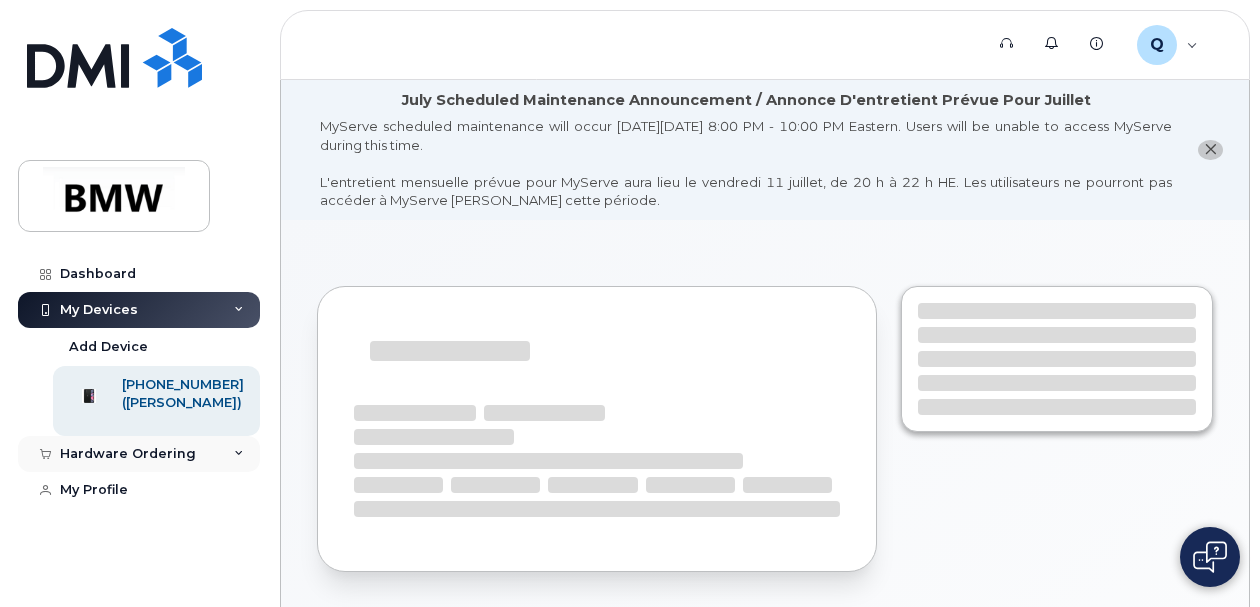 click on "Hardware Ordering" 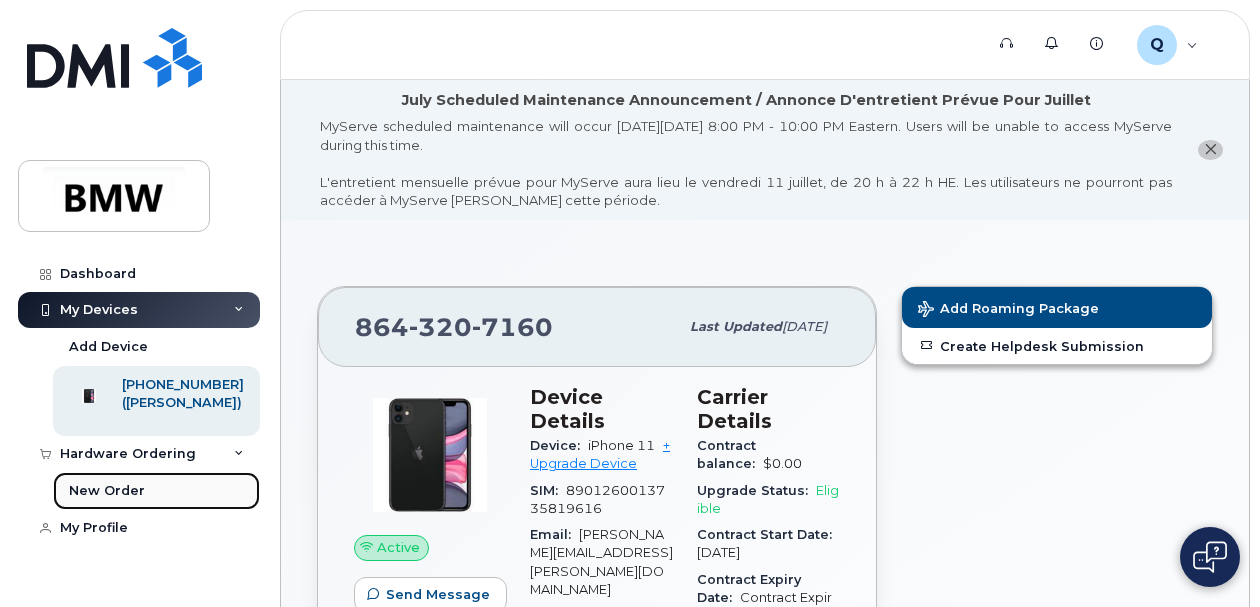 click on "New Order" 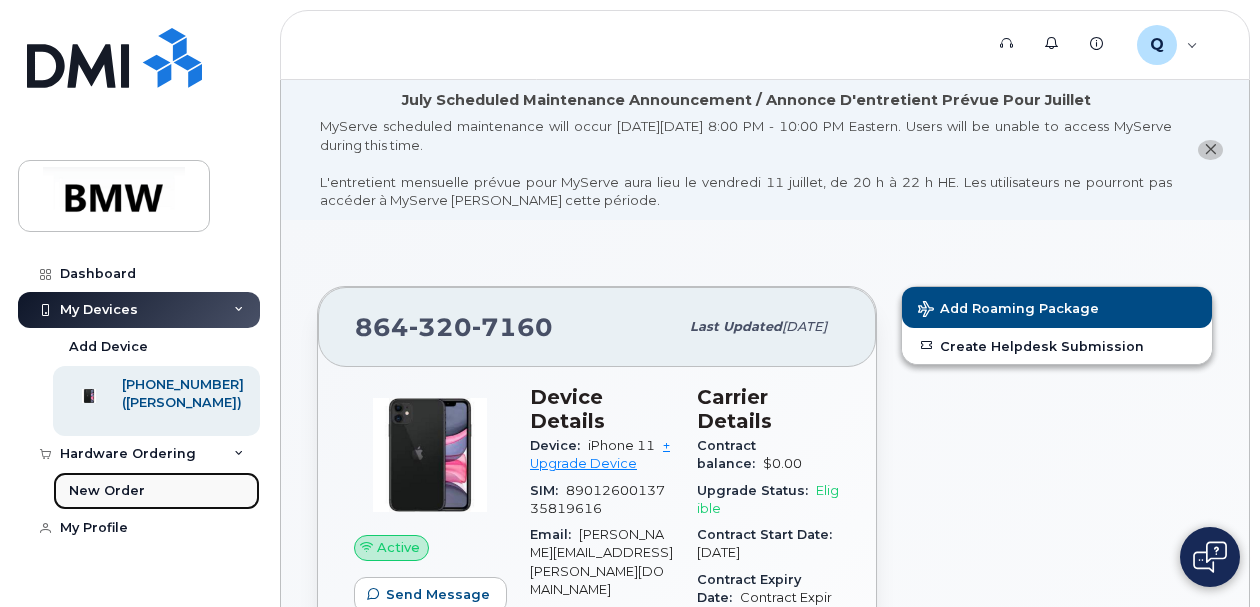 click on "New Order" 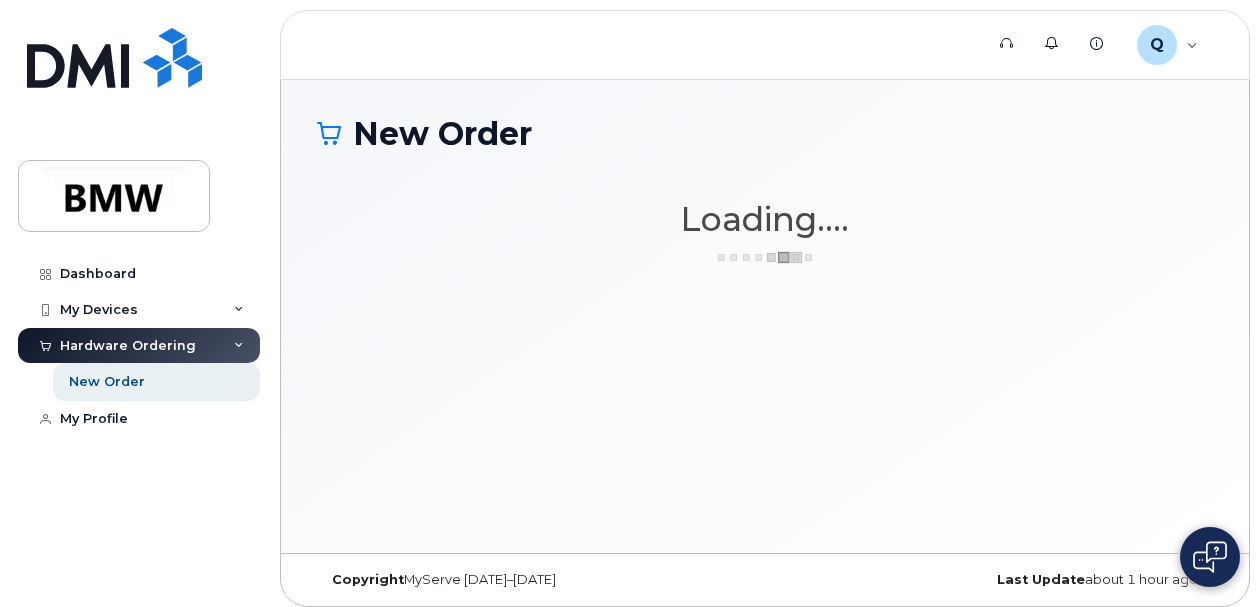 scroll, scrollTop: 0, scrollLeft: 0, axis: both 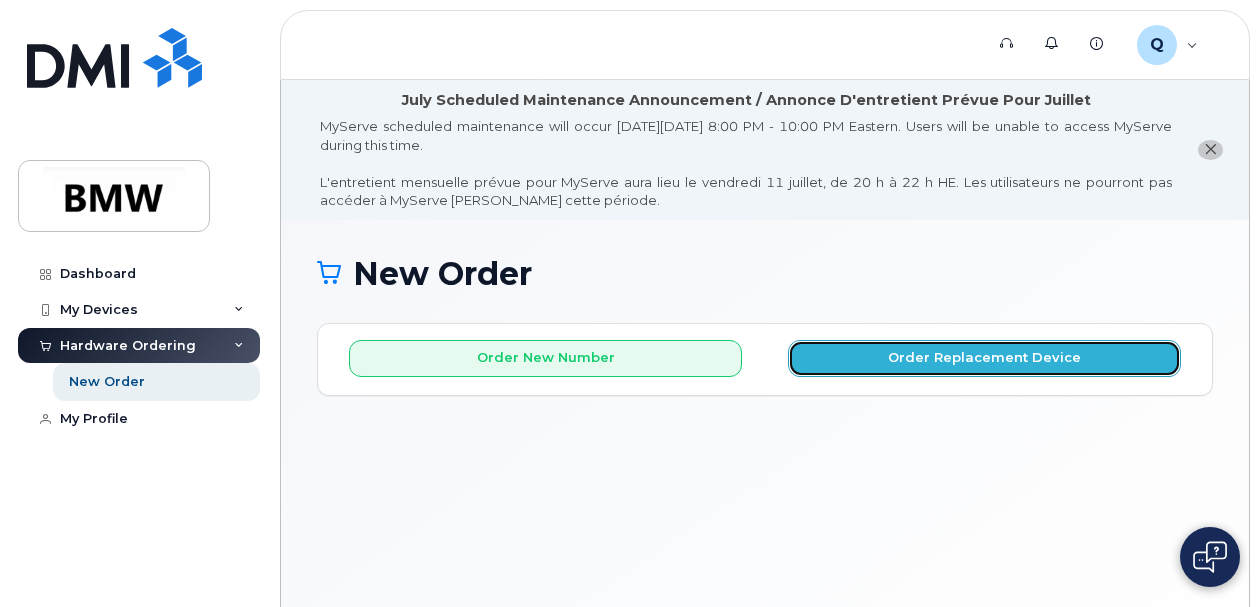 click on "Order Replacement Device" 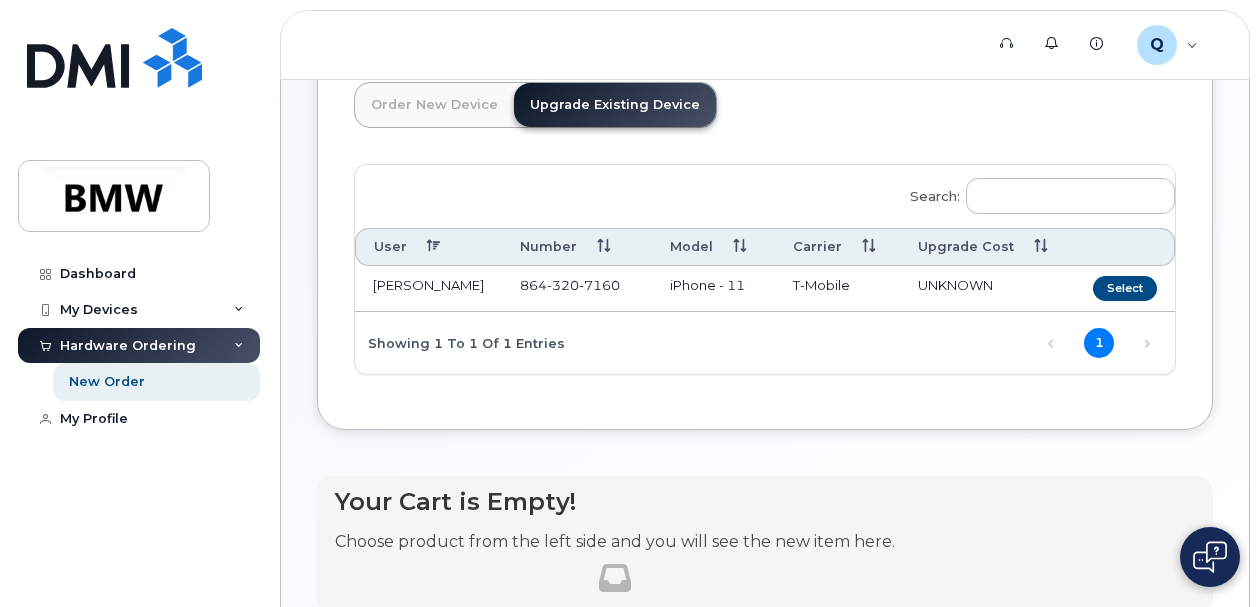 scroll, scrollTop: 300, scrollLeft: 0, axis: vertical 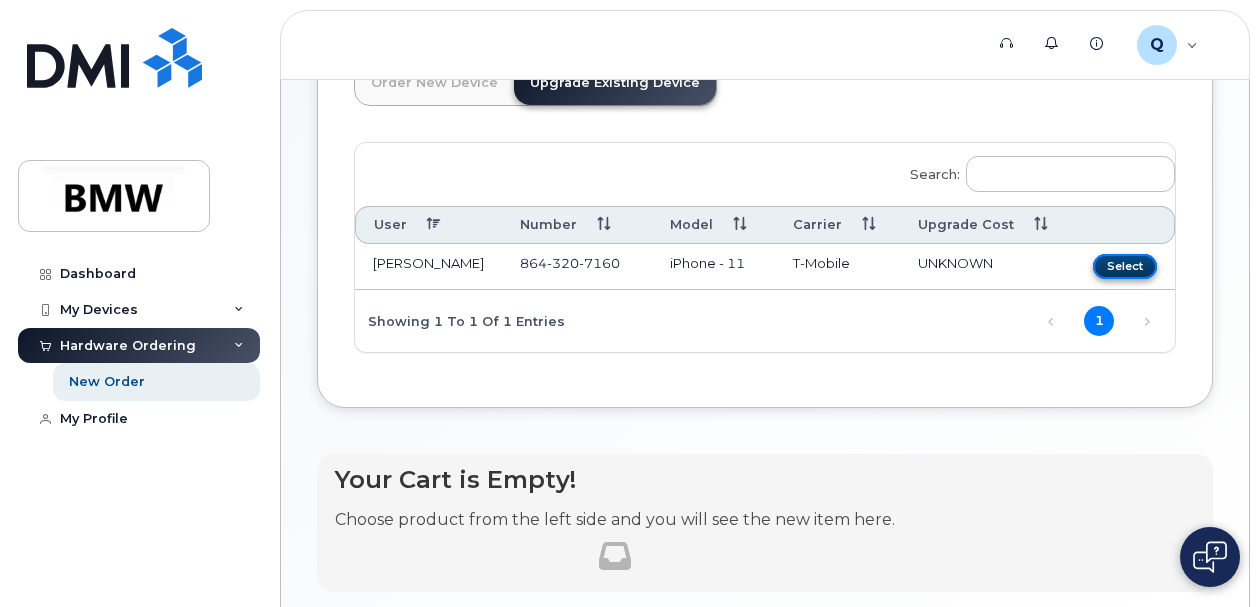 click on "Select" 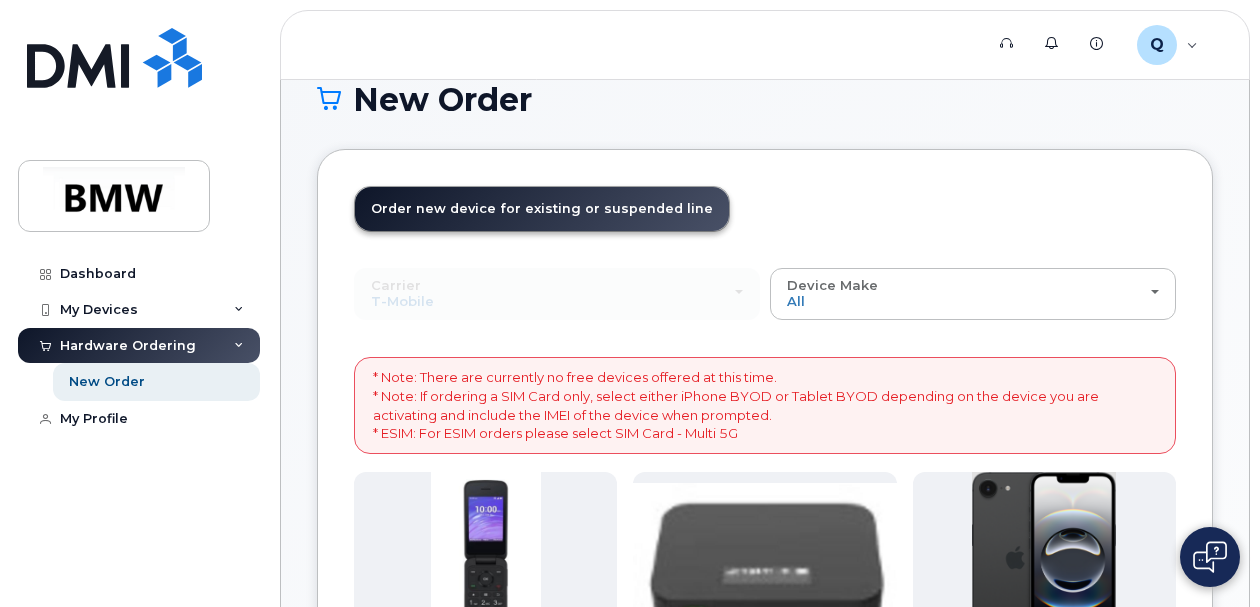 scroll, scrollTop: 100, scrollLeft: 0, axis: vertical 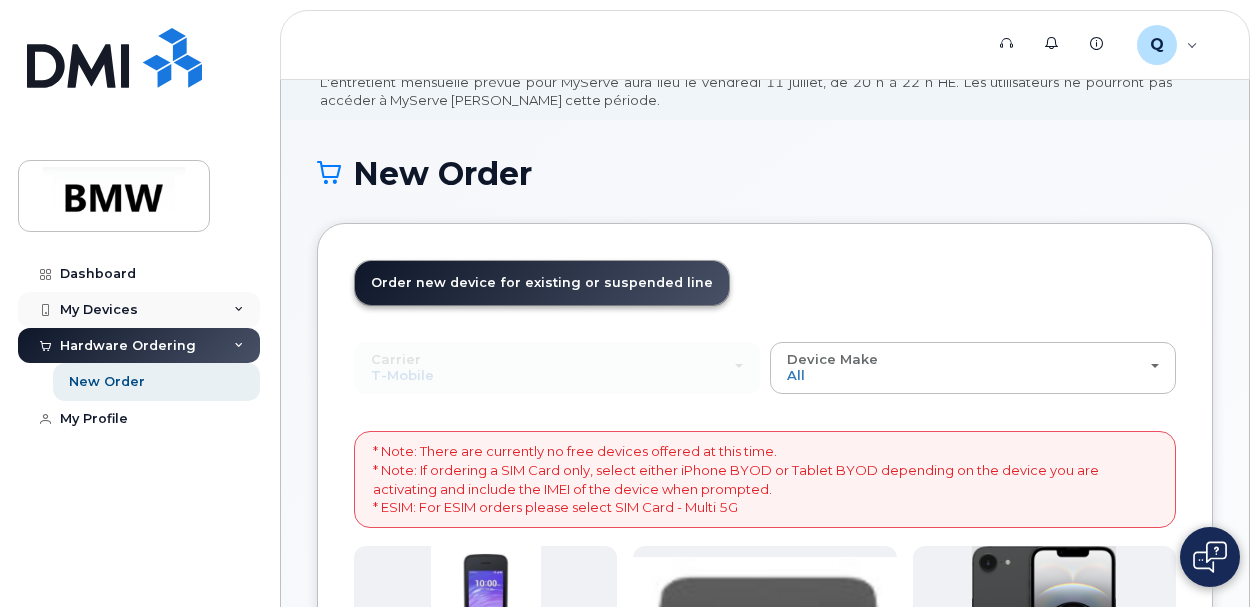 click on "My Devices" 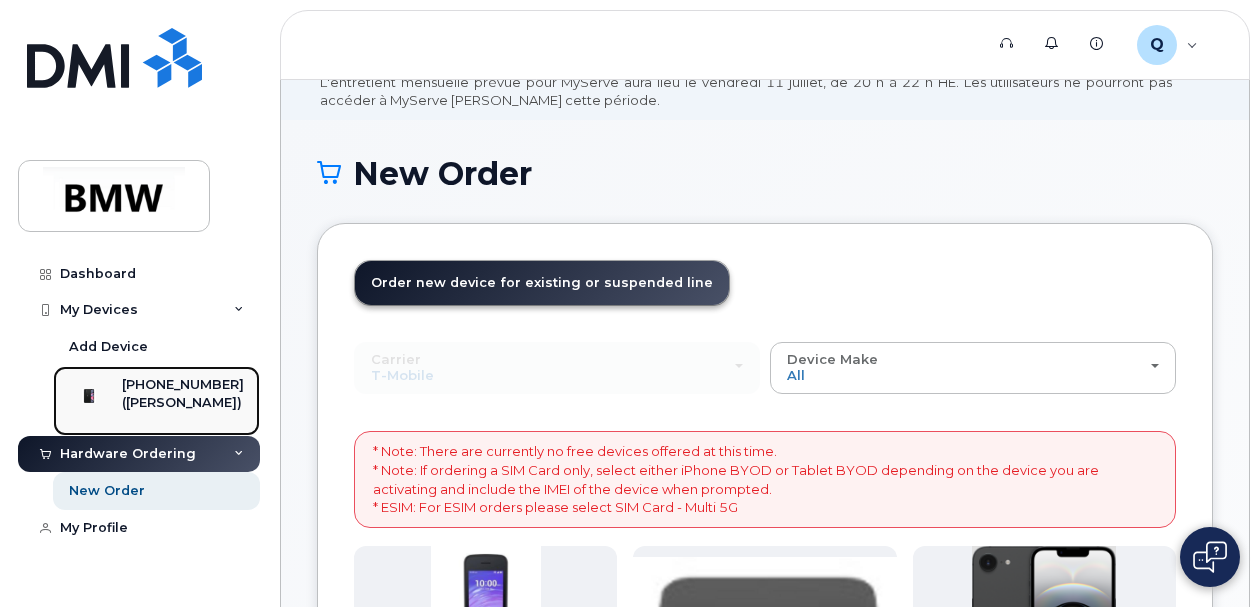 click 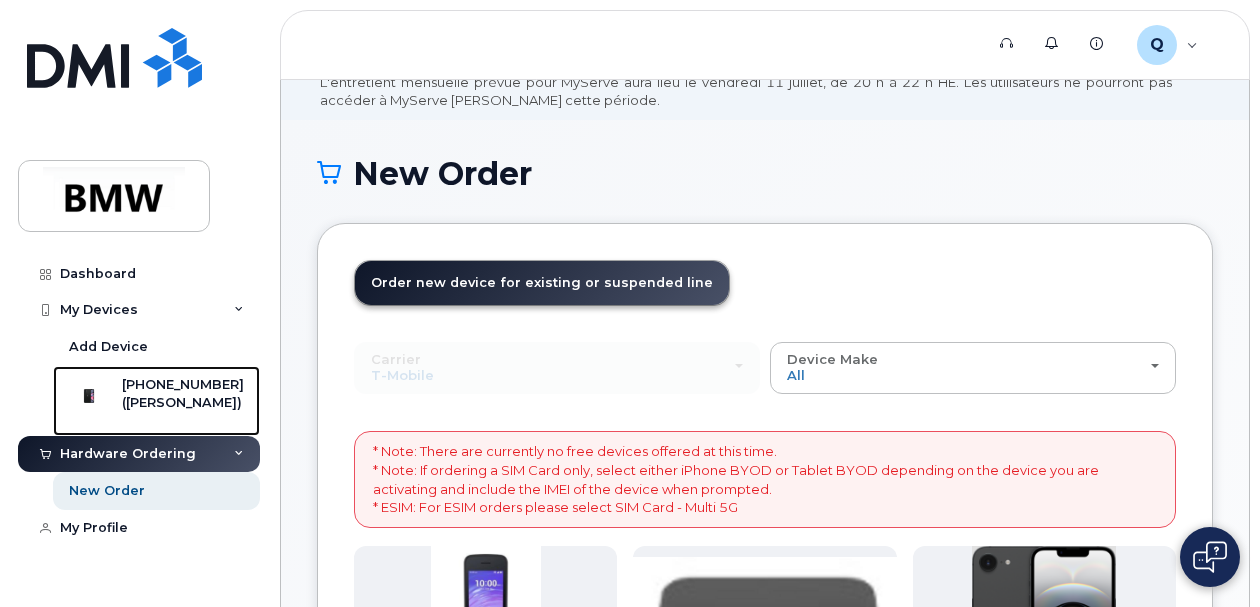 scroll, scrollTop: 93, scrollLeft: 0, axis: vertical 